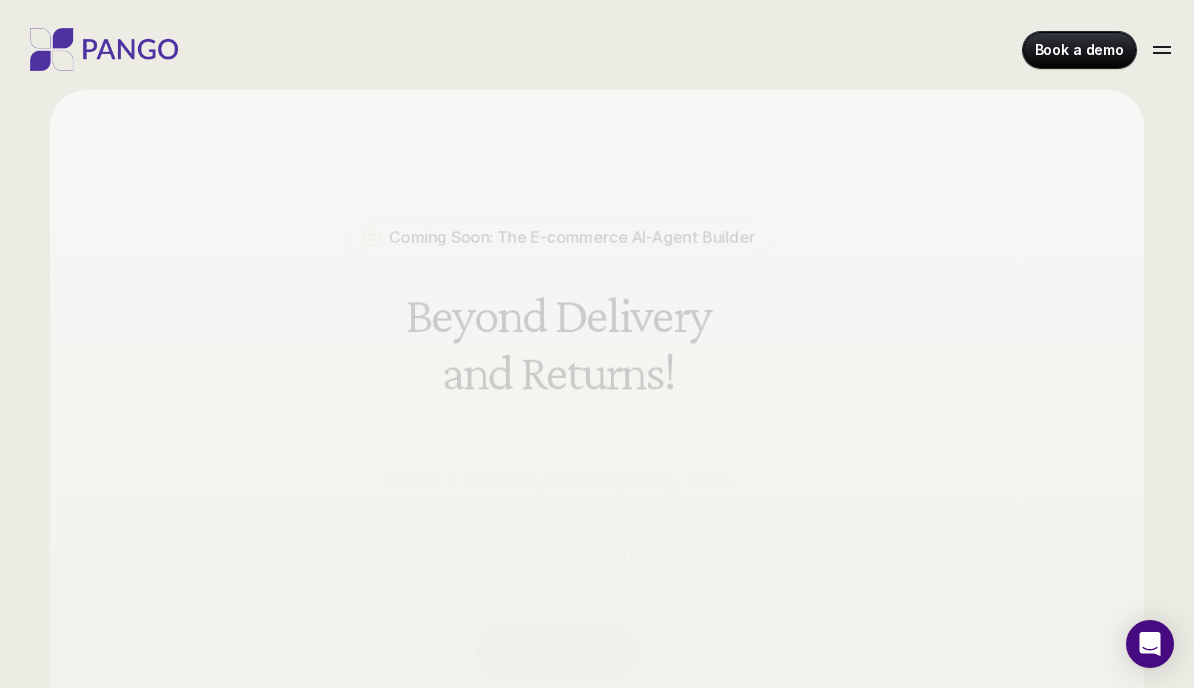 scroll, scrollTop: 0, scrollLeft: 0, axis: both 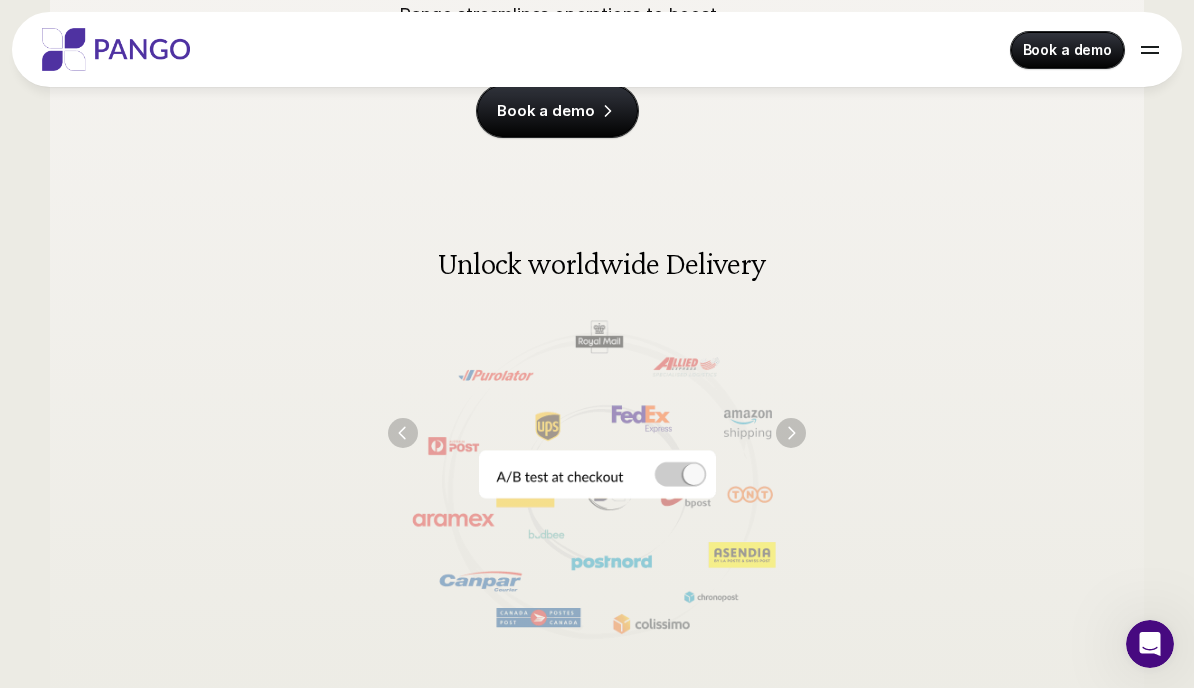 click at bounding box center (597, 432) 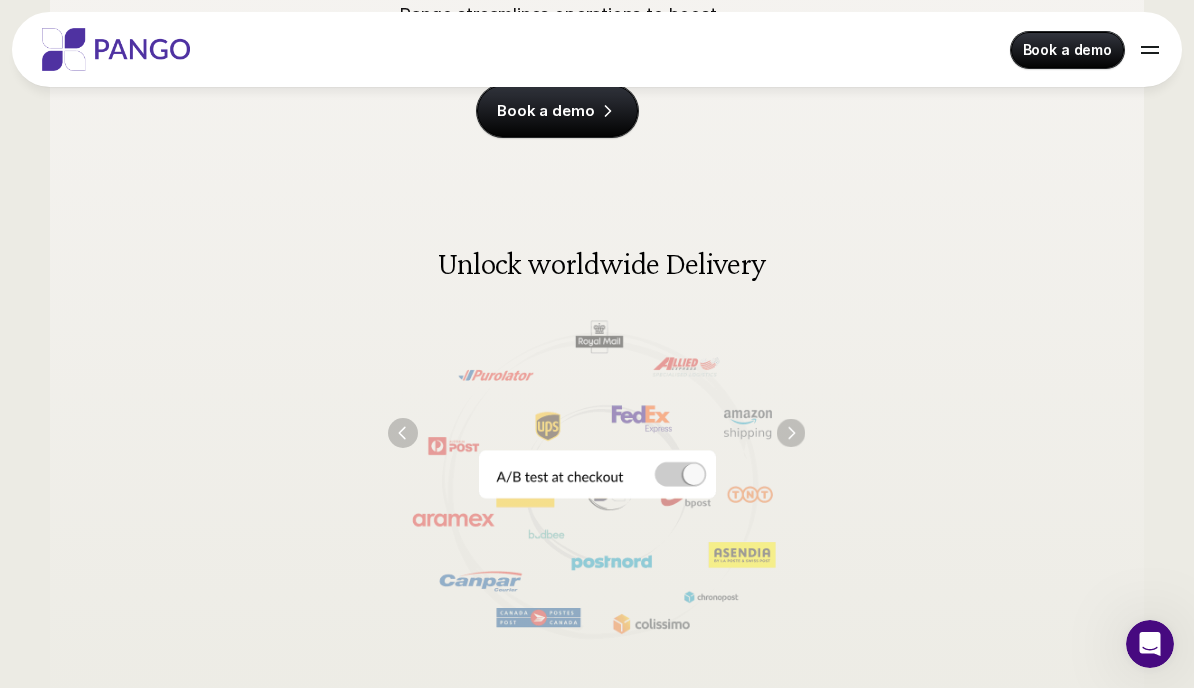click at bounding box center (791, 433) 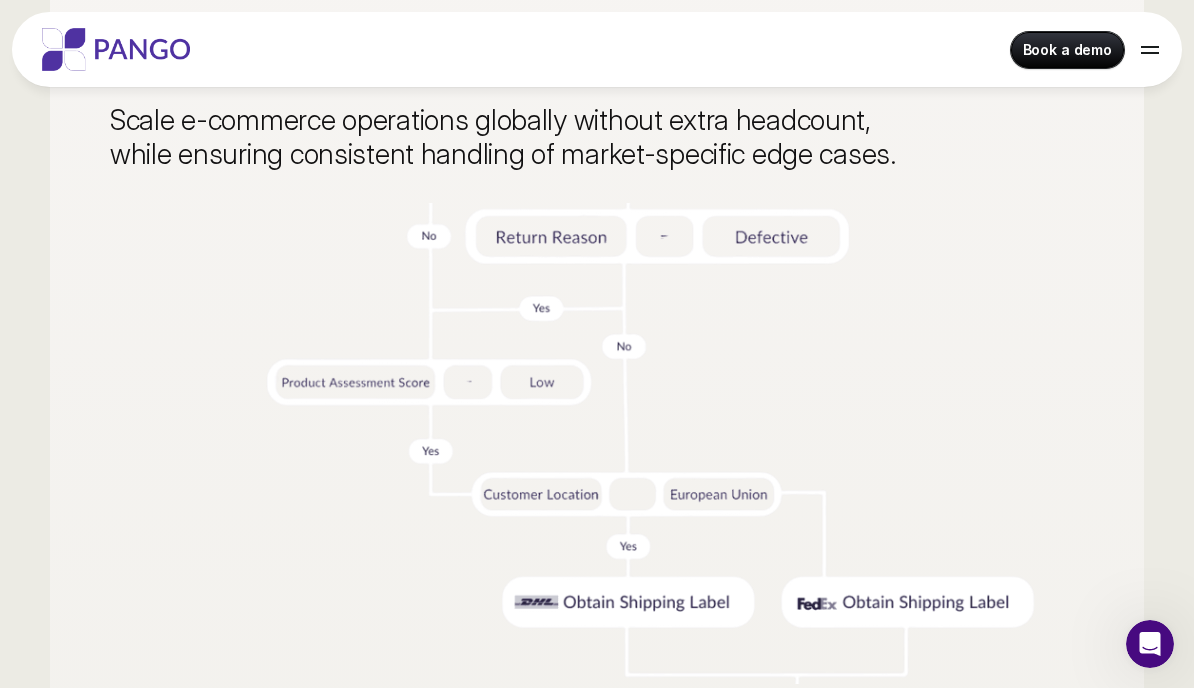 scroll, scrollTop: 5167, scrollLeft: 0, axis: vertical 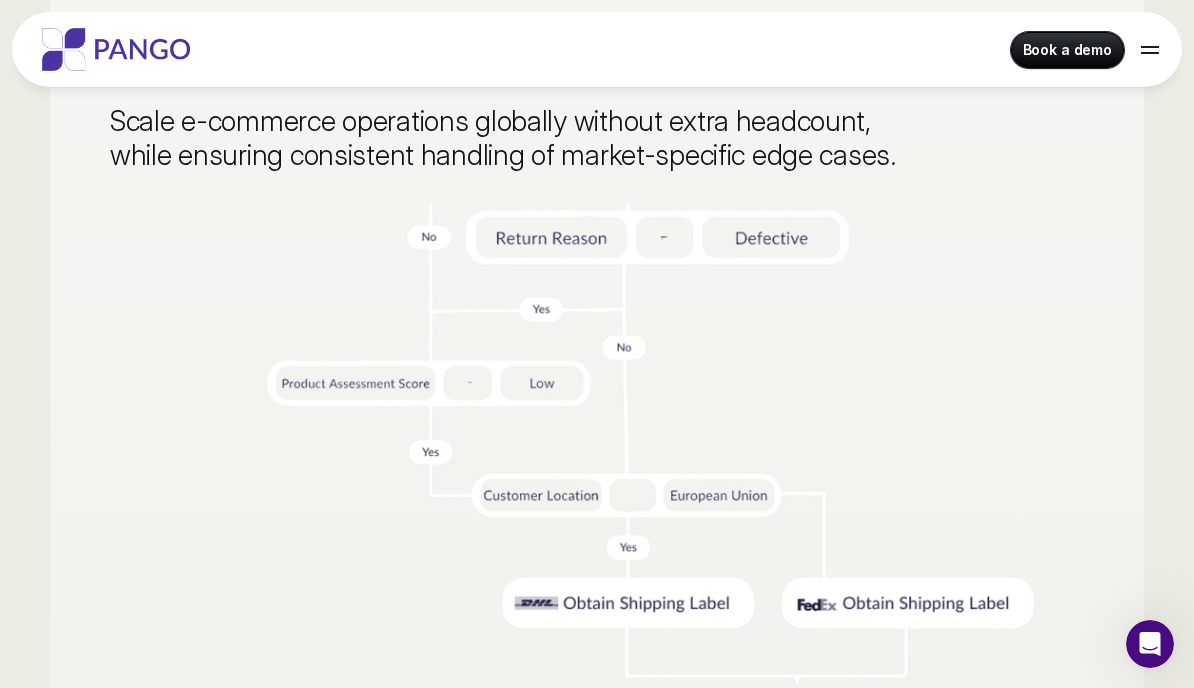 click at bounding box center [597, 444] 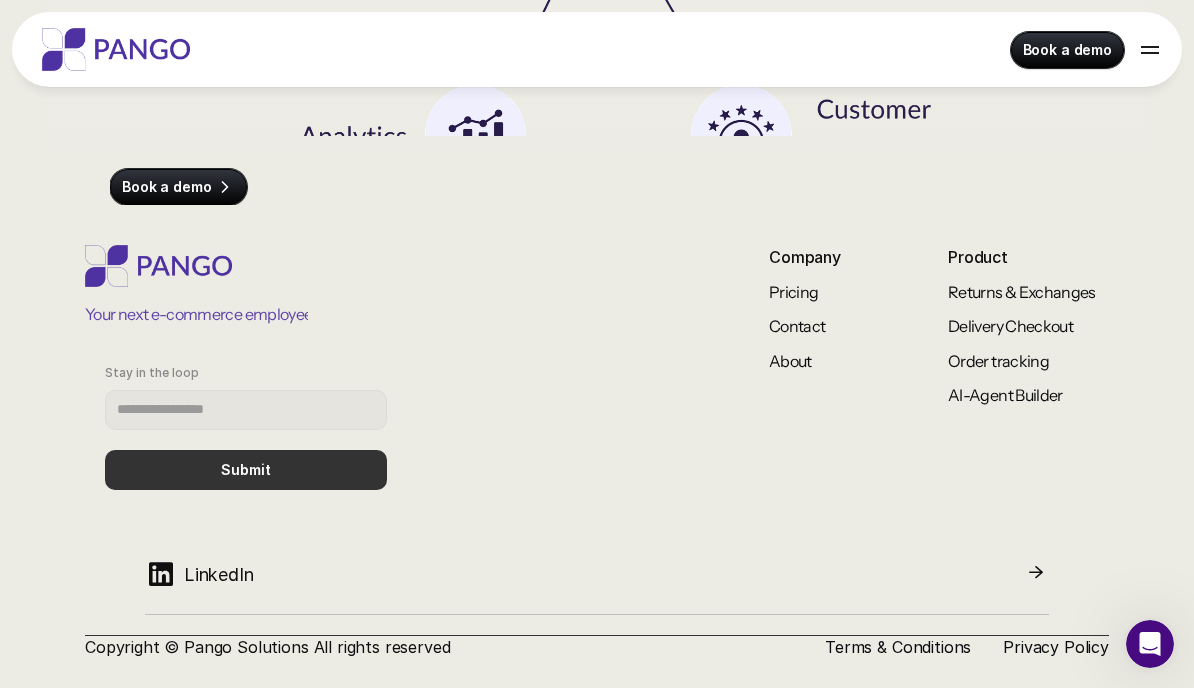 scroll, scrollTop: 7286, scrollLeft: 0, axis: vertical 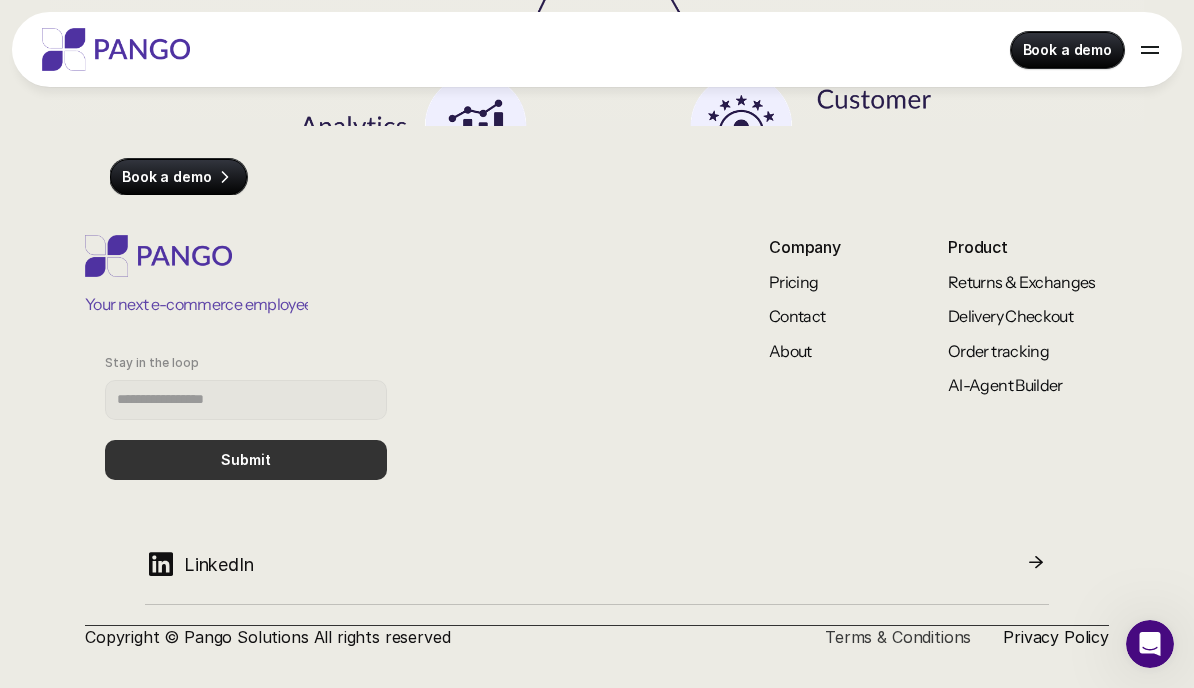 click on "Terms & Conditions" at bounding box center (898, 637) 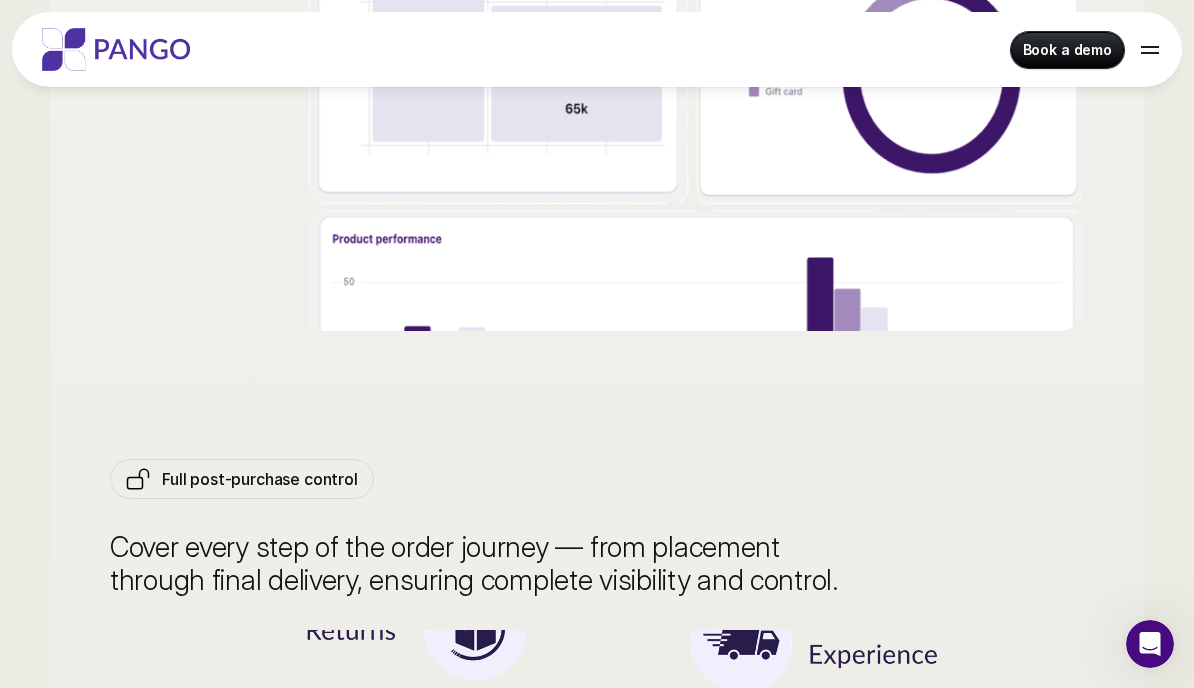 scroll, scrollTop: 6299, scrollLeft: 0, axis: vertical 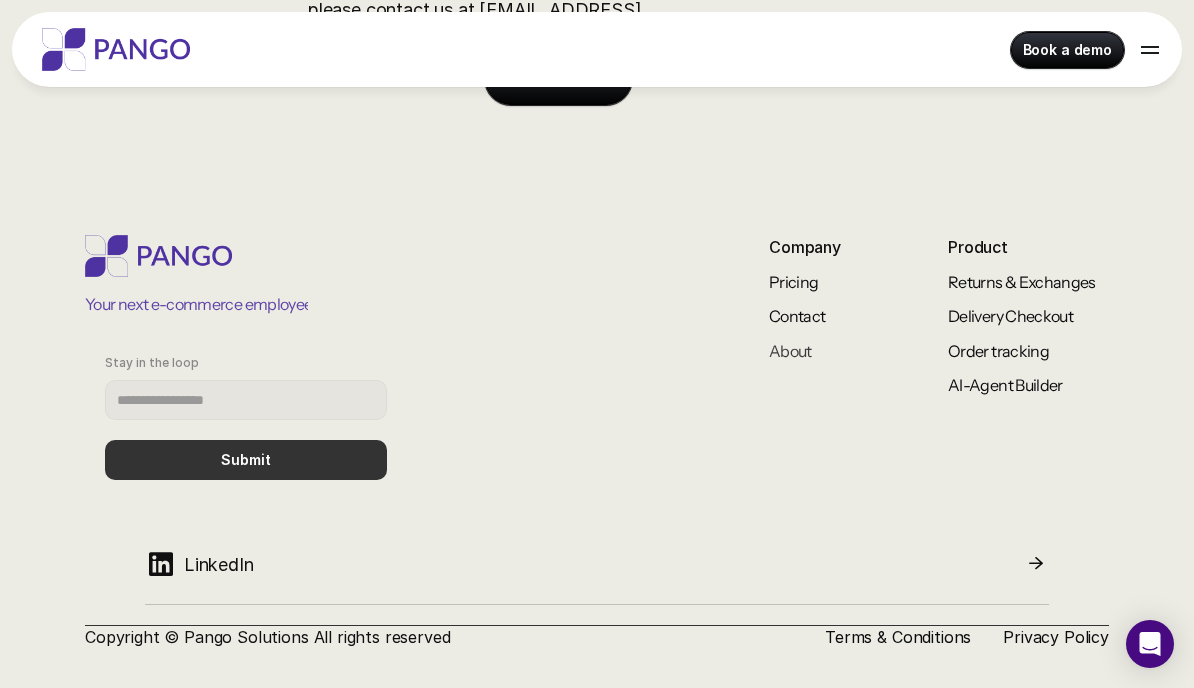click on "About" at bounding box center (790, 351) 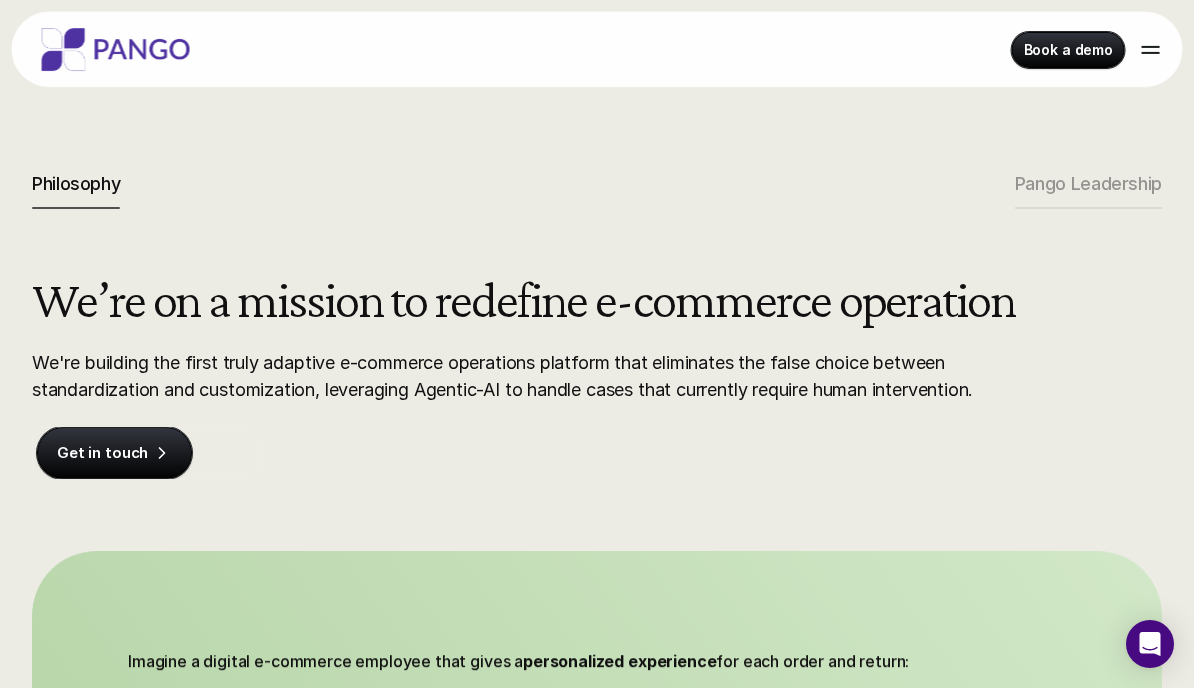 scroll, scrollTop: 0, scrollLeft: 0, axis: both 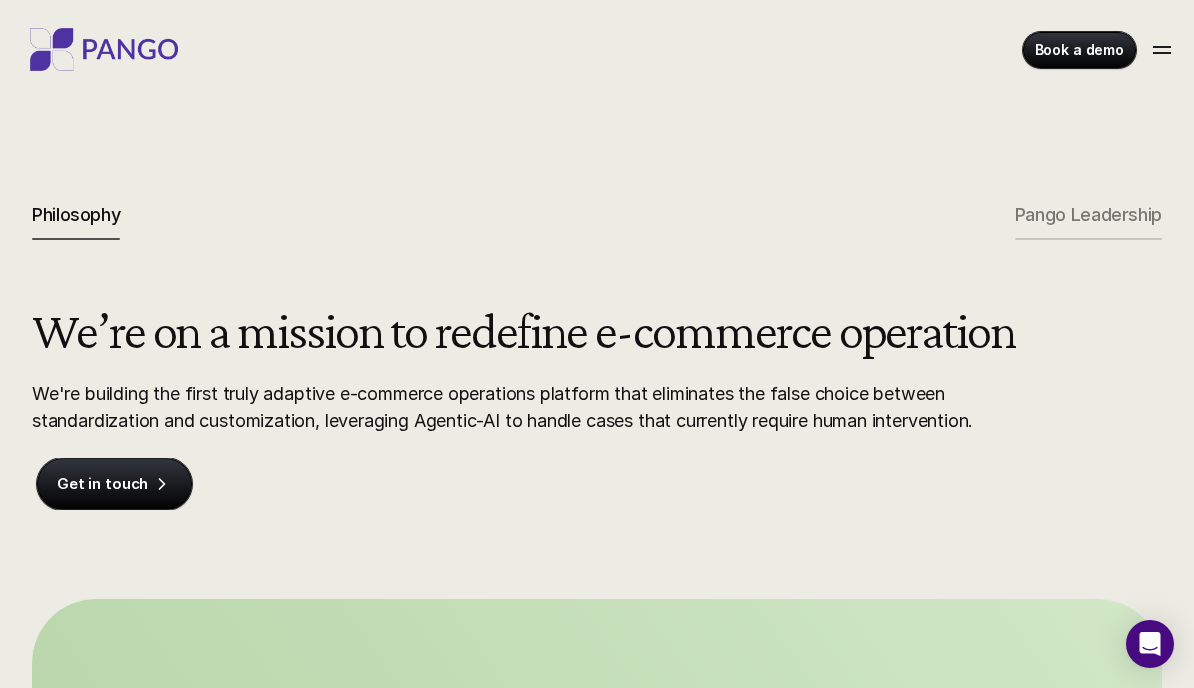 click on "Pango Leadership" at bounding box center [1088, 222] 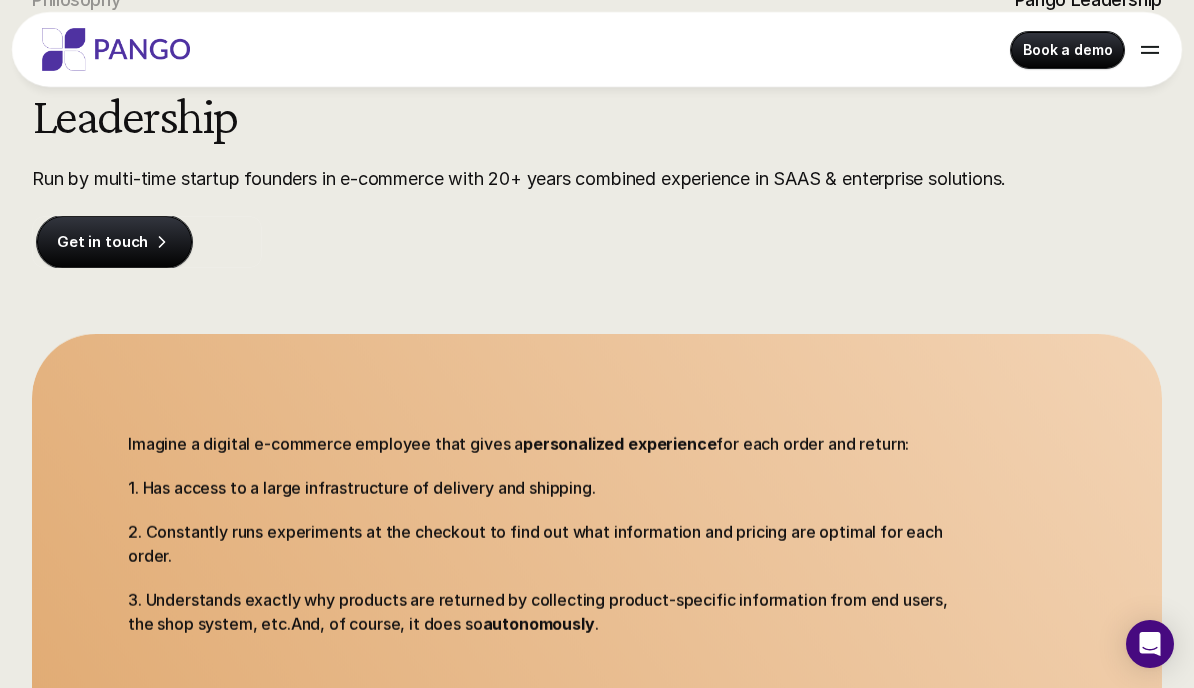 scroll, scrollTop: 0, scrollLeft: 0, axis: both 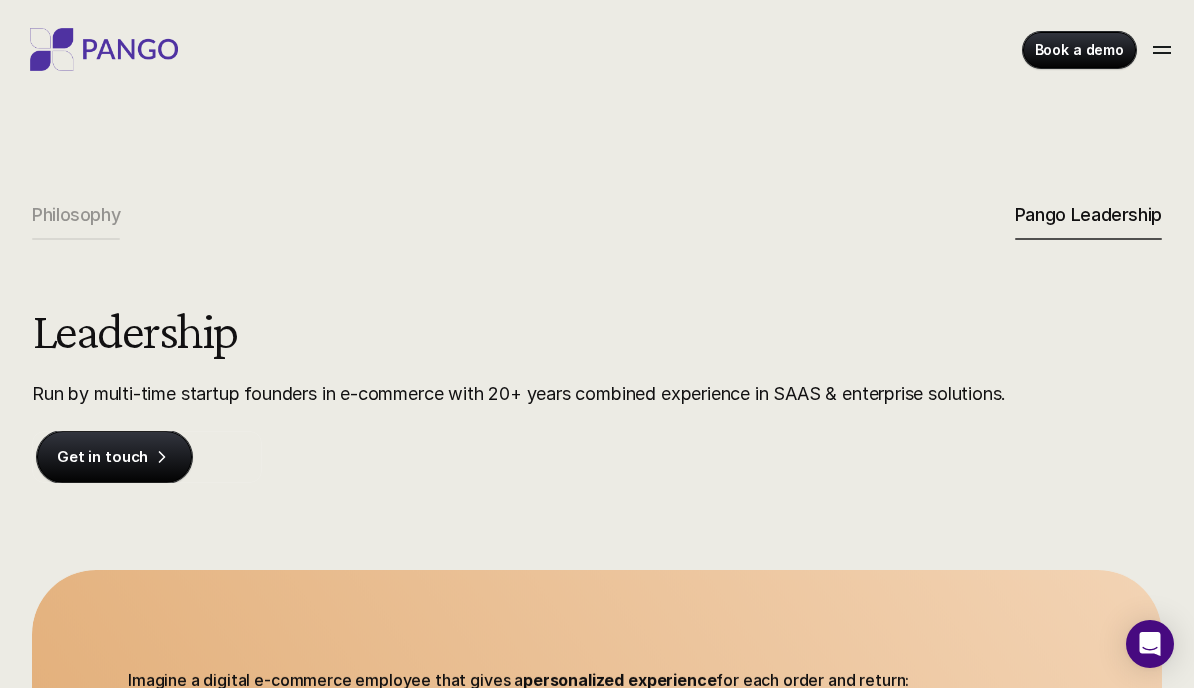 click on "Leadership Run by multi-time startup founders in e-commerce with 20+ years combined experience in SAAS & enterprise solutions. Get in touch Imagine a digital e-commerce employee that gives a  personalized experience  for each order and return:  1. Has access to a large infrastructure of delivery and shipping. 2. Constantly runs experiments at the checkout to find out what information and pricing are optimal for each order. 3. Understands exactly why products are returned by collecting product-specific information from end users, the shop system, etc.And, of course, it does so  autonomously . Philosophy Pango Leadership" at bounding box center (597, 632) 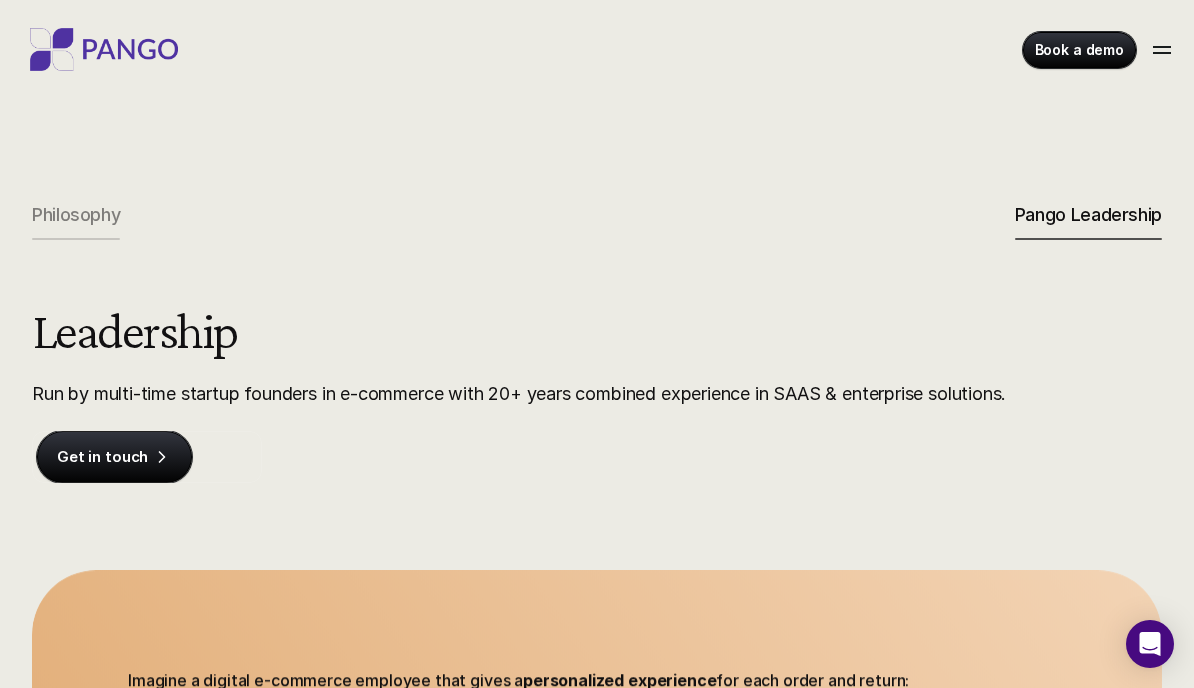 click on "Philosophy" at bounding box center [76, 215] 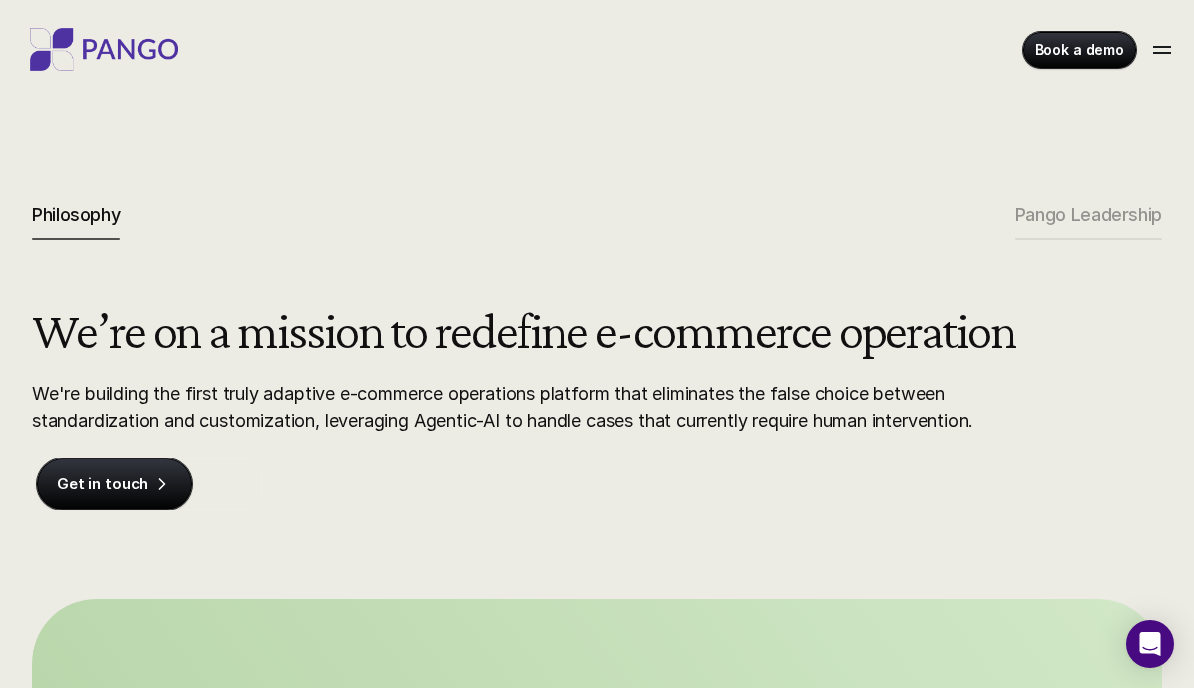 click at bounding box center [1162, 50] 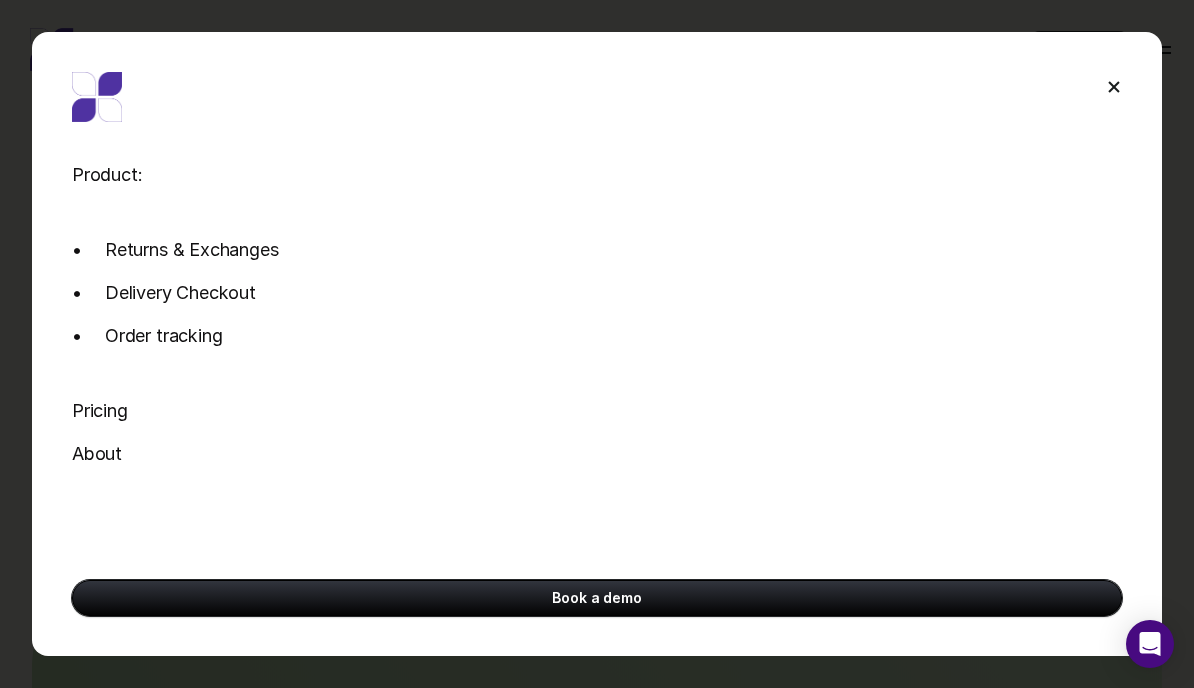 click on "Returns & Exchanges" at bounding box center [192, 249] 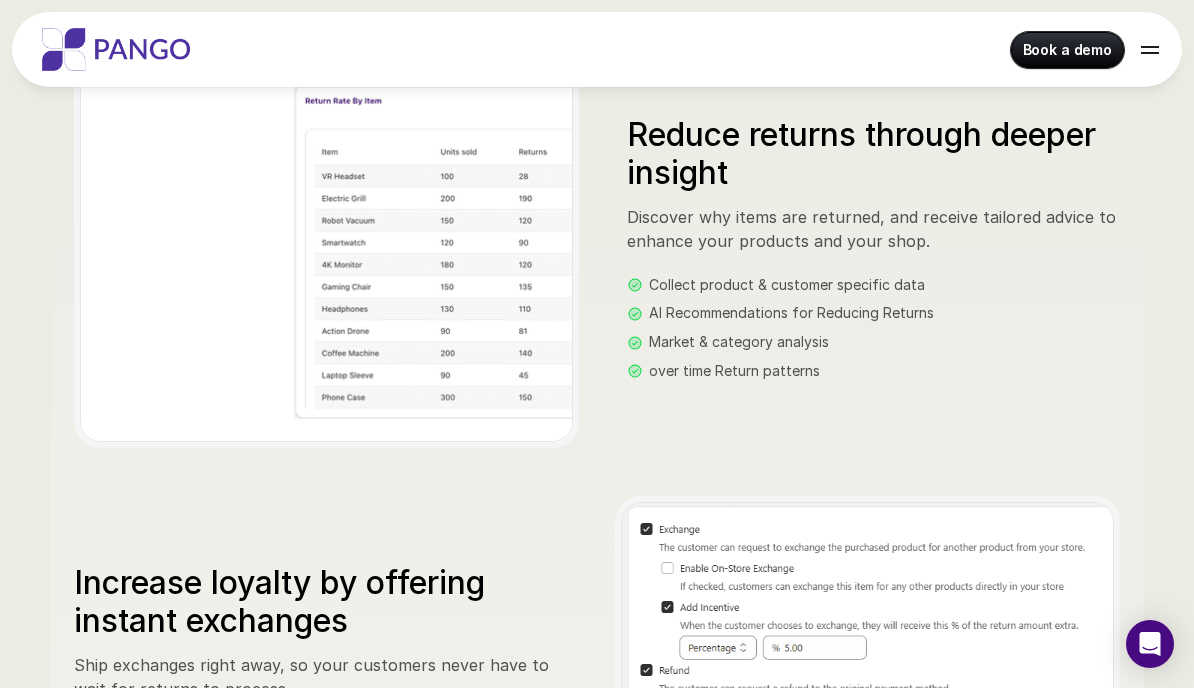 scroll, scrollTop: 2350, scrollLeft: 0, axis: vertical 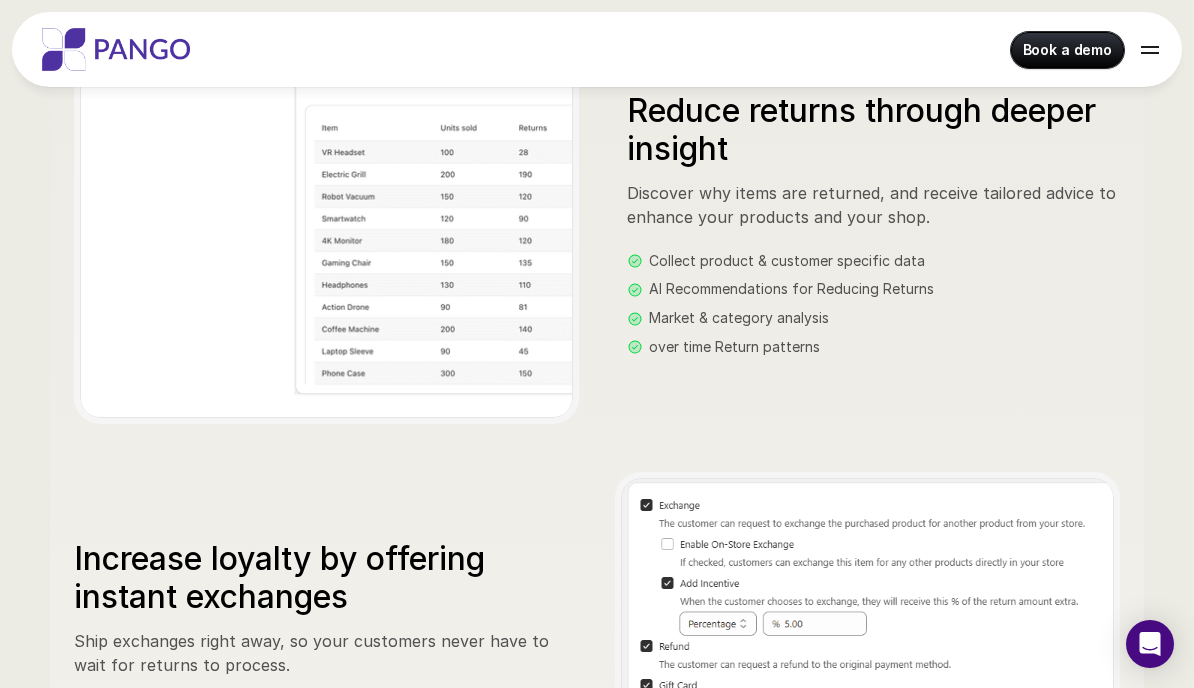 click at bounding box center [1150, 50] 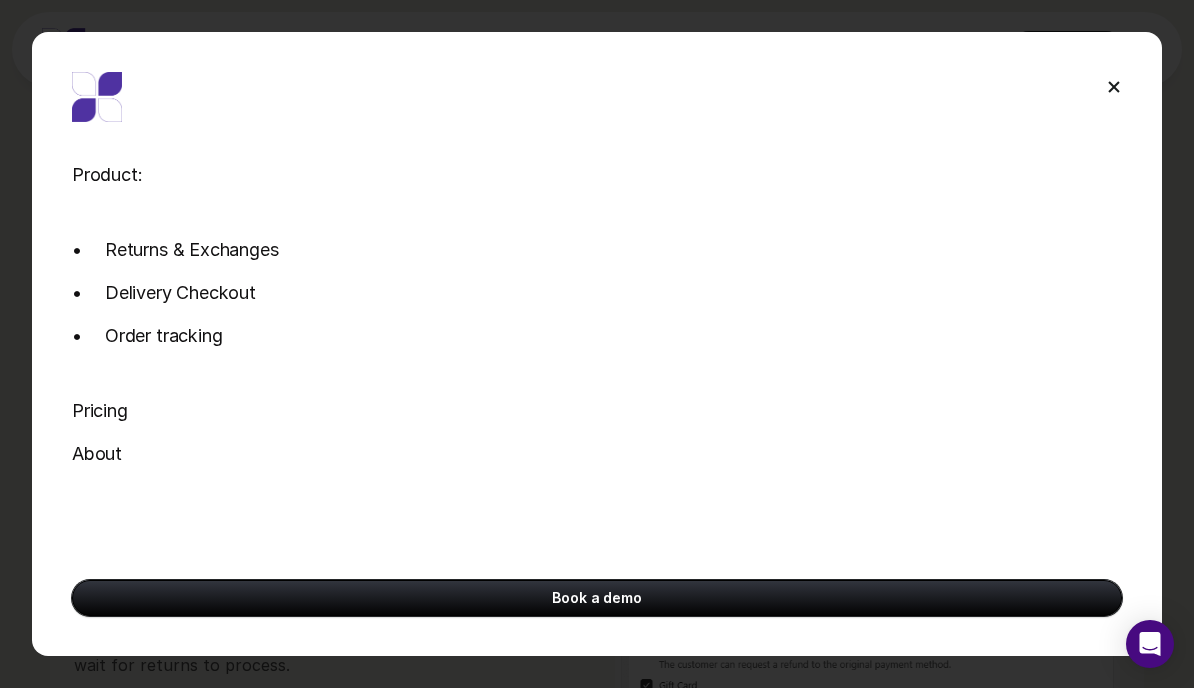 click on "Delivery Checkout" at bounding box center [180, 292] 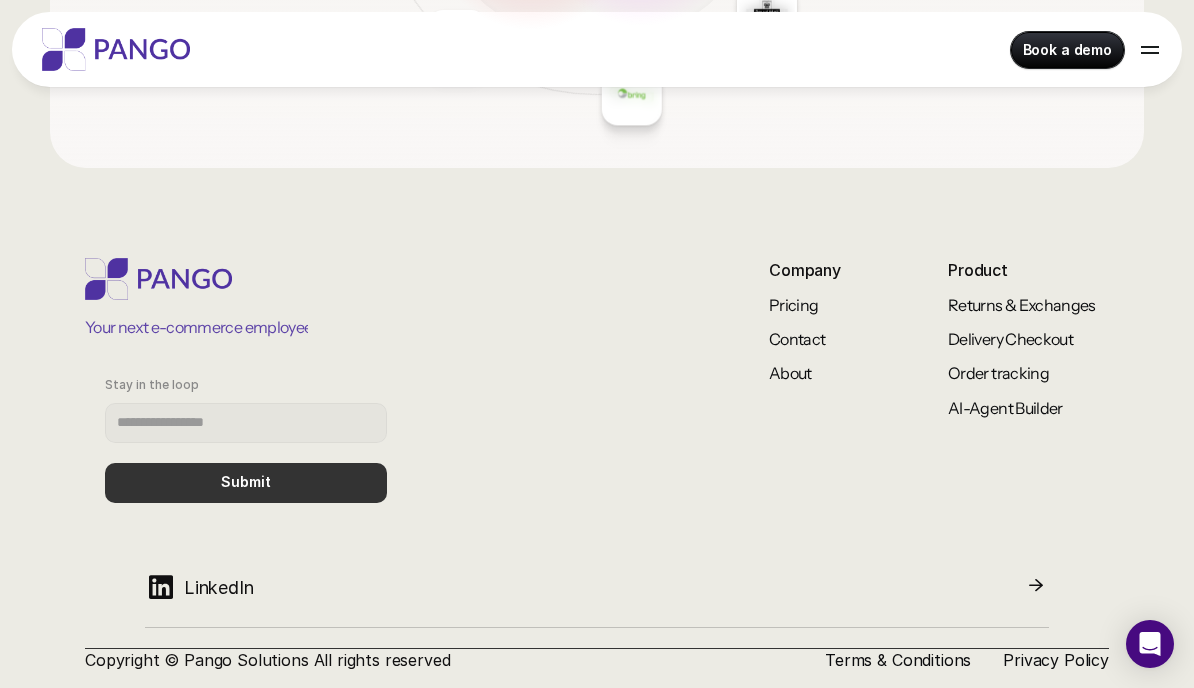 scroll, scrollTop: 3527, scrollLeft: 0, axis: vertical 